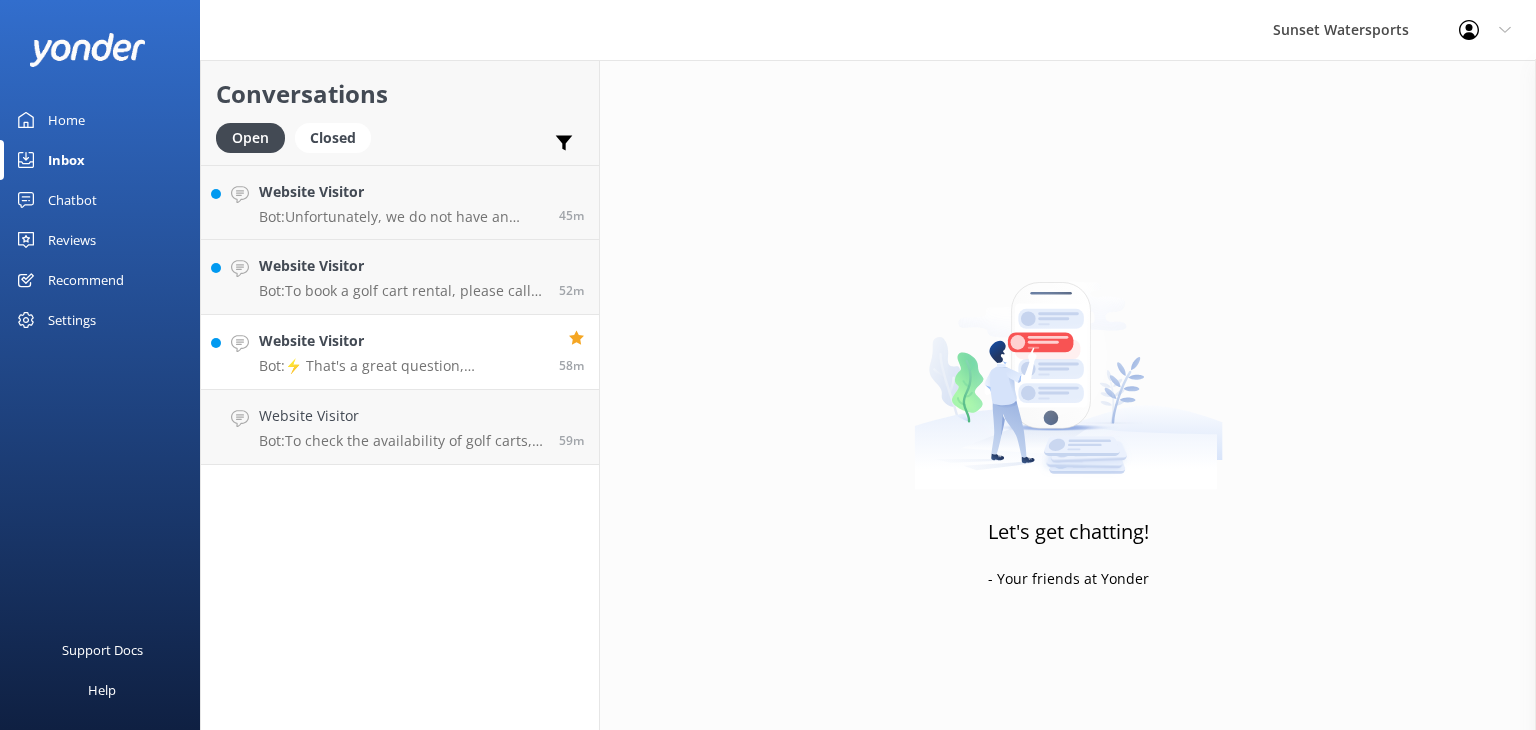 scroll, scrollTop: 0, scrollLeft: 0, axis: both 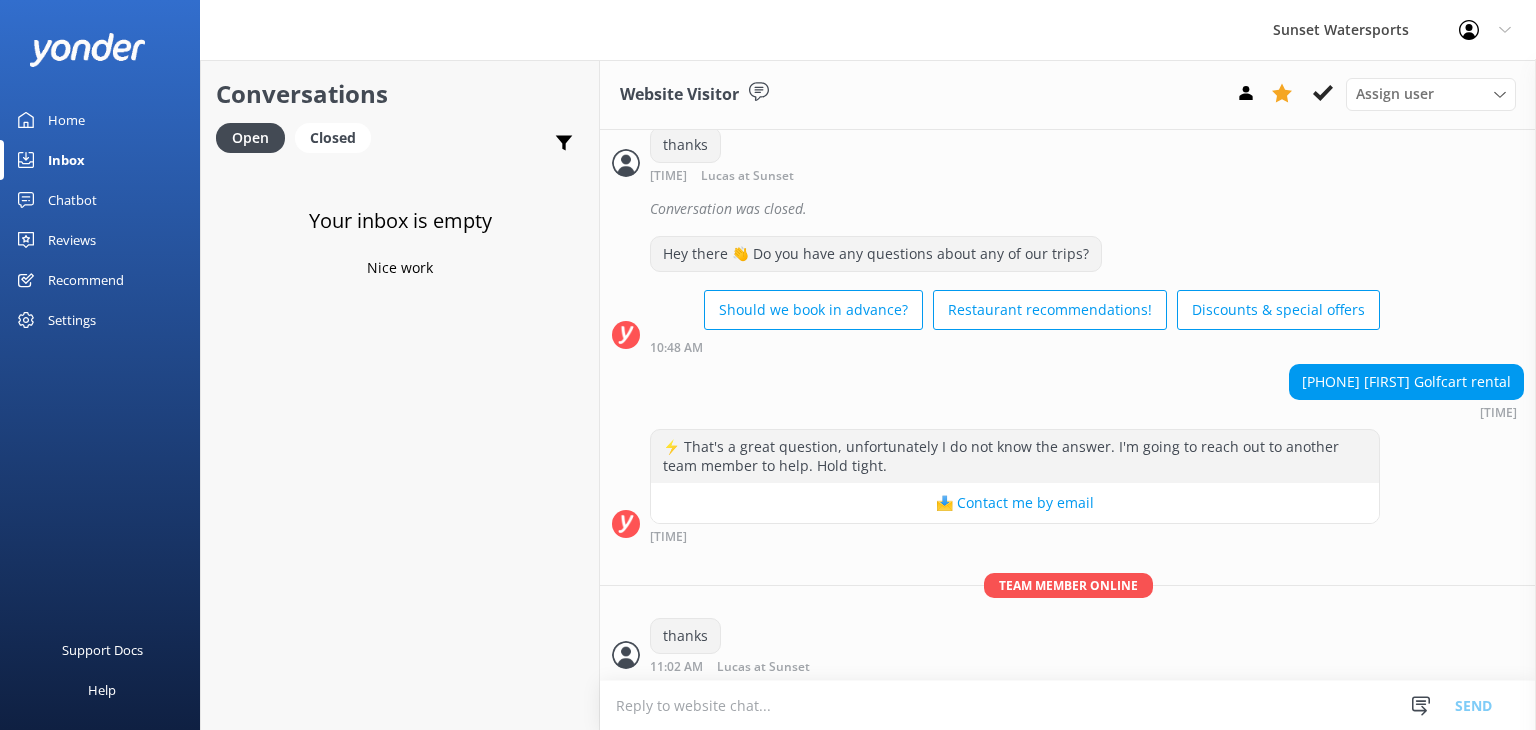click on "Your inbox is empty Nice work" at bounding box center (400, 530) 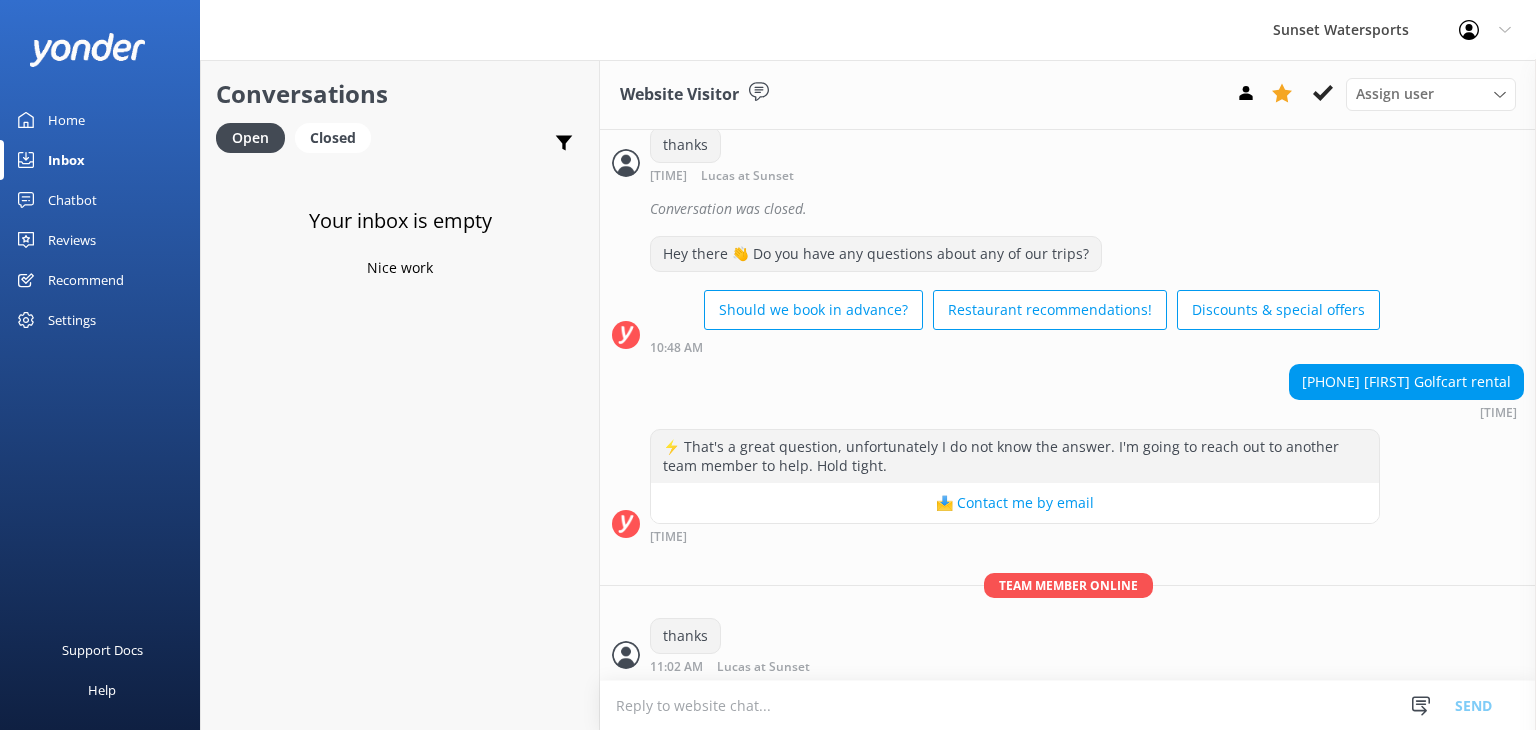 click on "Open Closed" at bounding box center [298, 147] 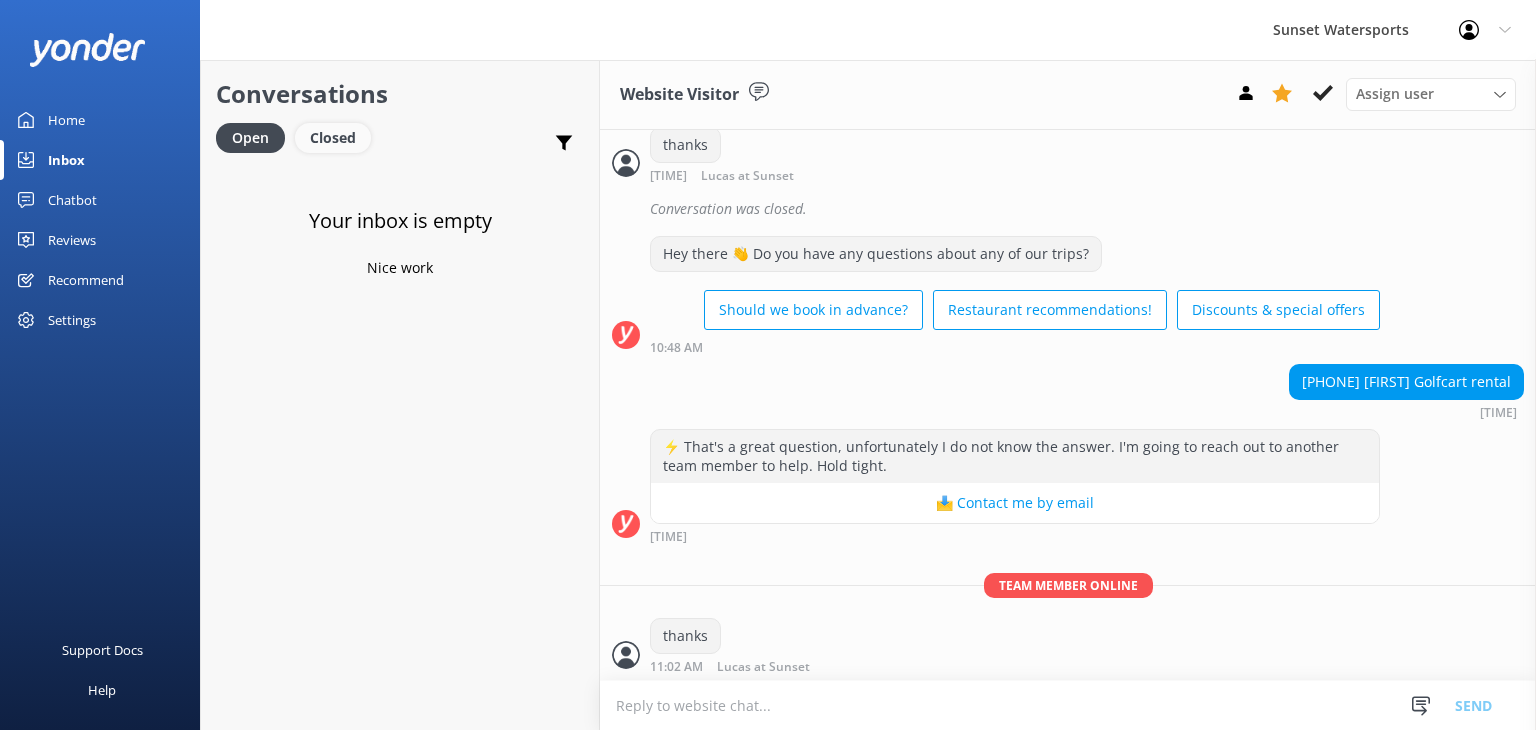 click on "Closed" at bounding box center [333, 138] 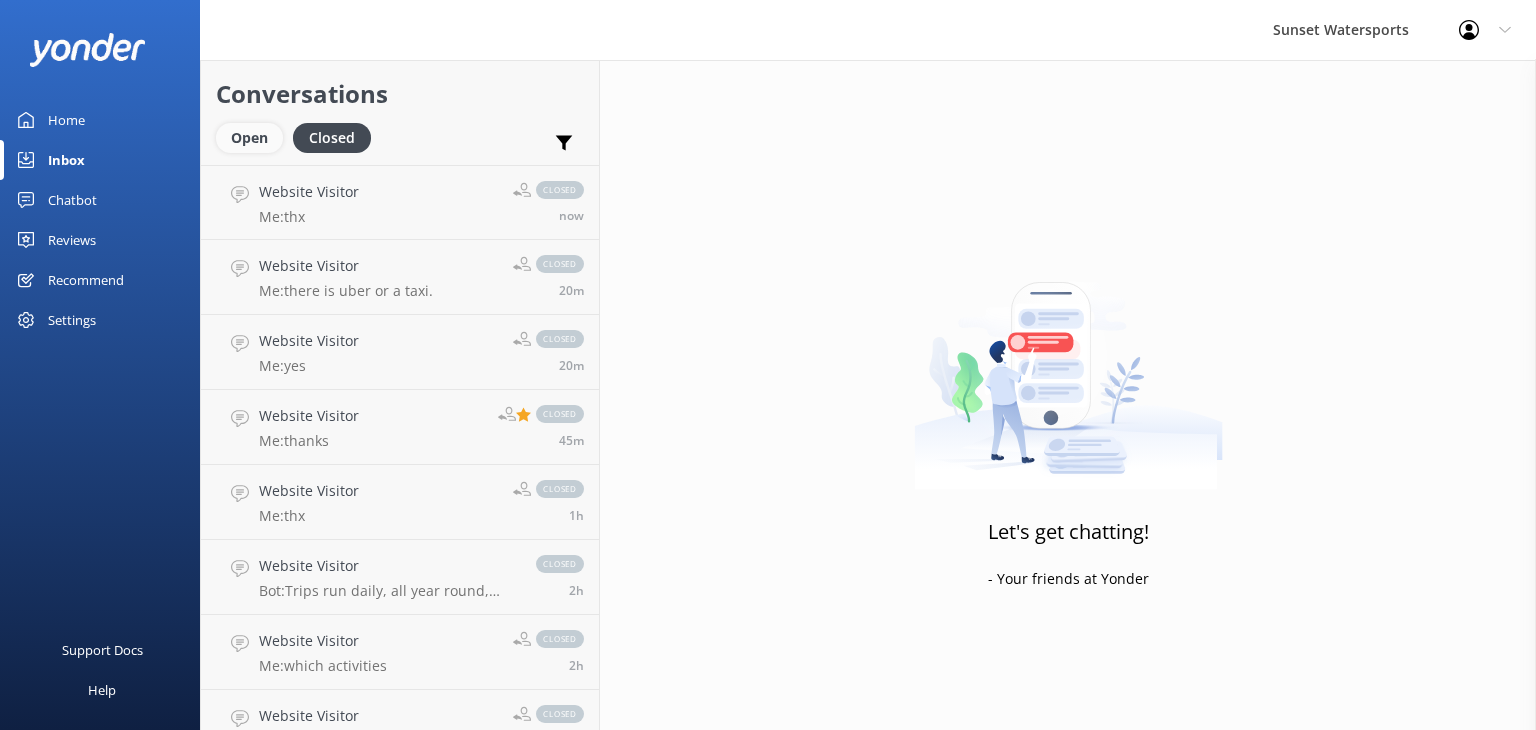 click on "Open" at bounding box center (249, 138) 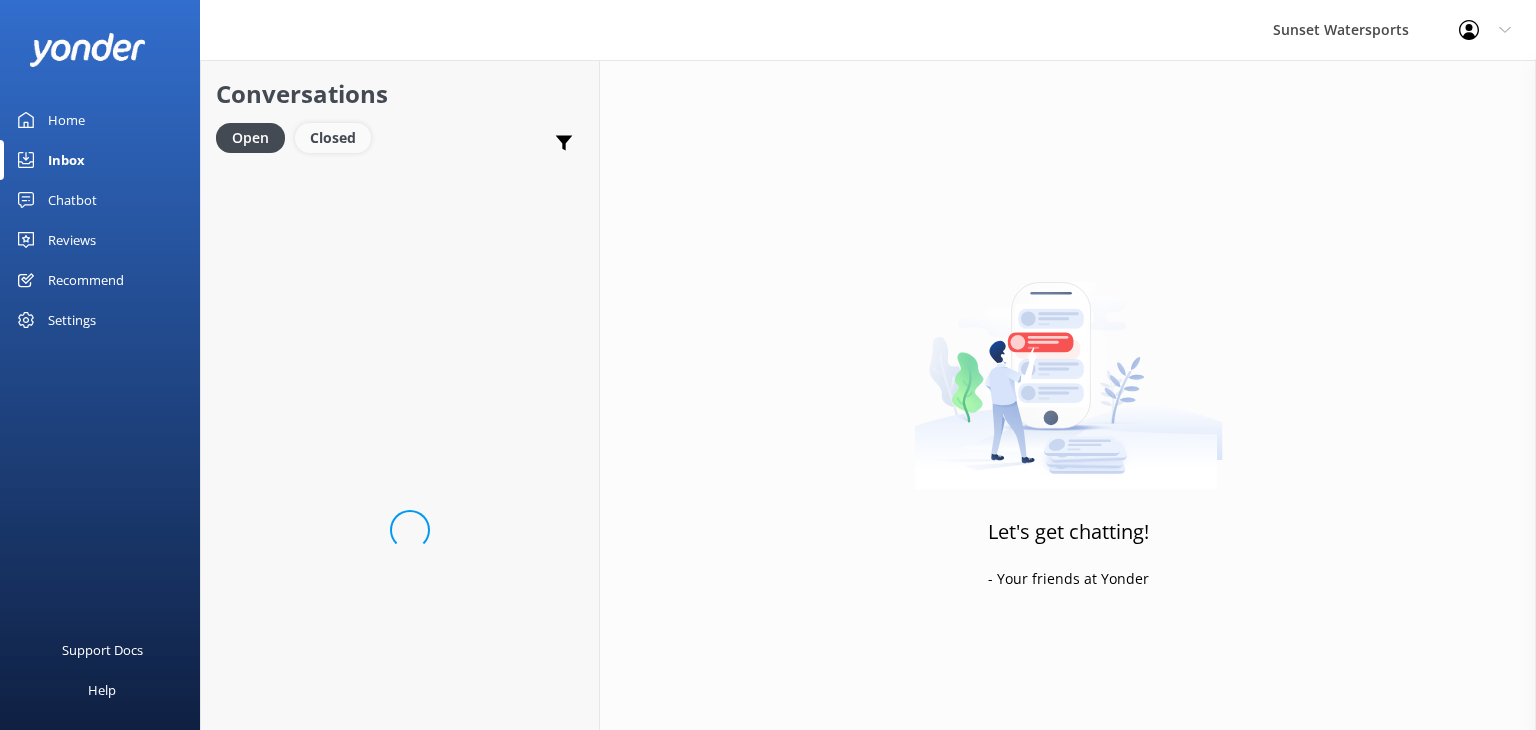 scroll, scrollTop: 0, scrollLeft: 0, axis: both 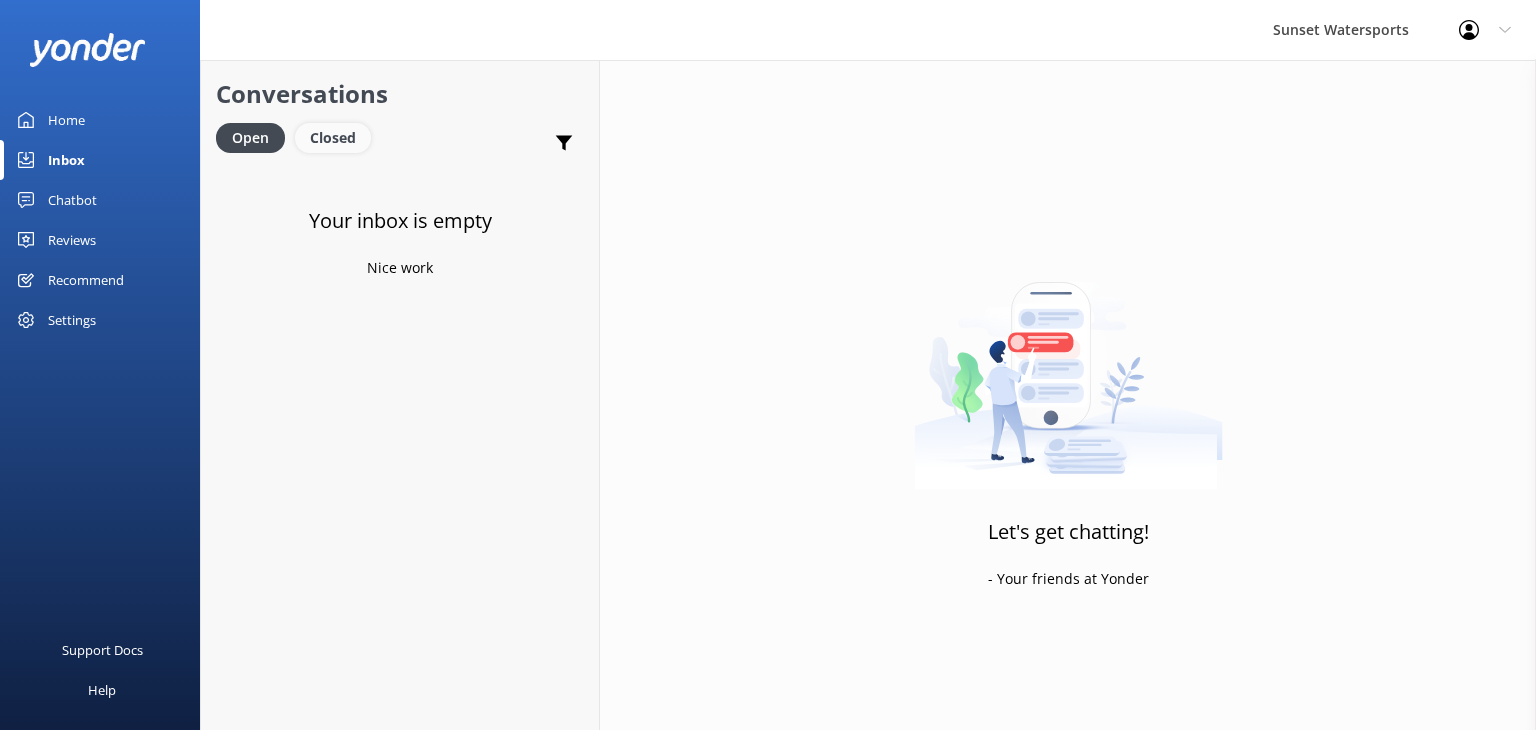 click on "Closed" at bounding box center (333, 138) 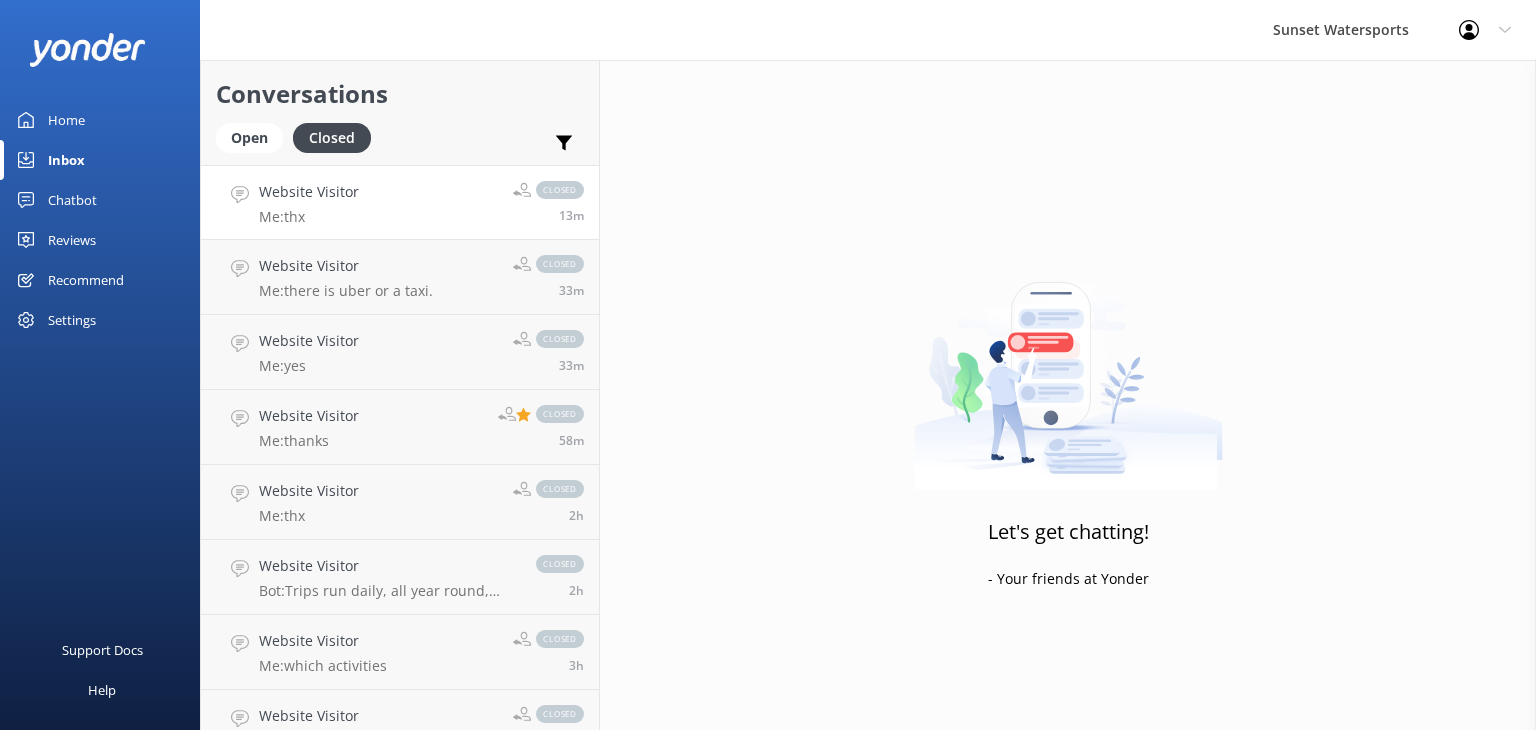 click on "Website Visitor Me:  thx closed 13m" at bounding box center [400, 202] 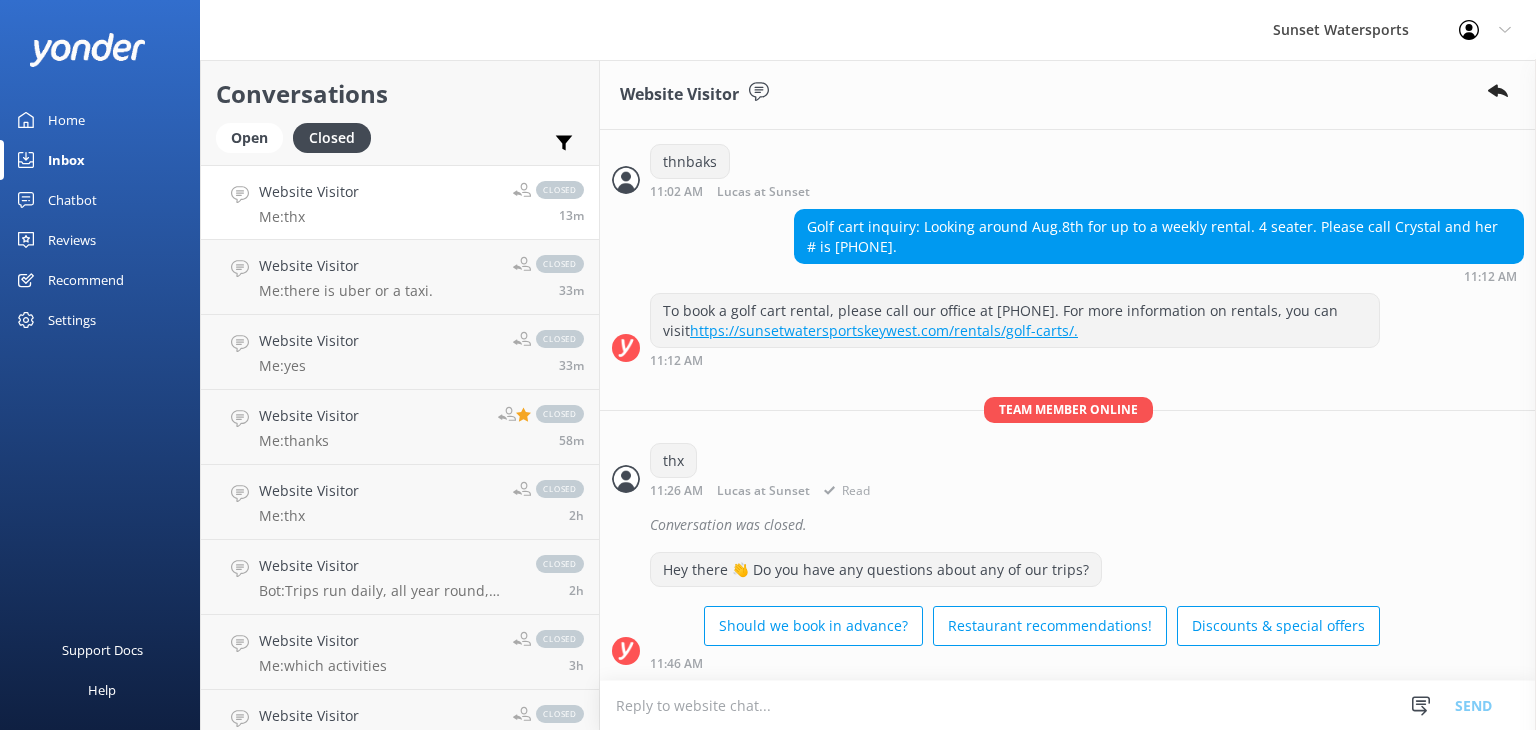 scroll, scrollTop: 0, scrollLeft: 0, axis: both 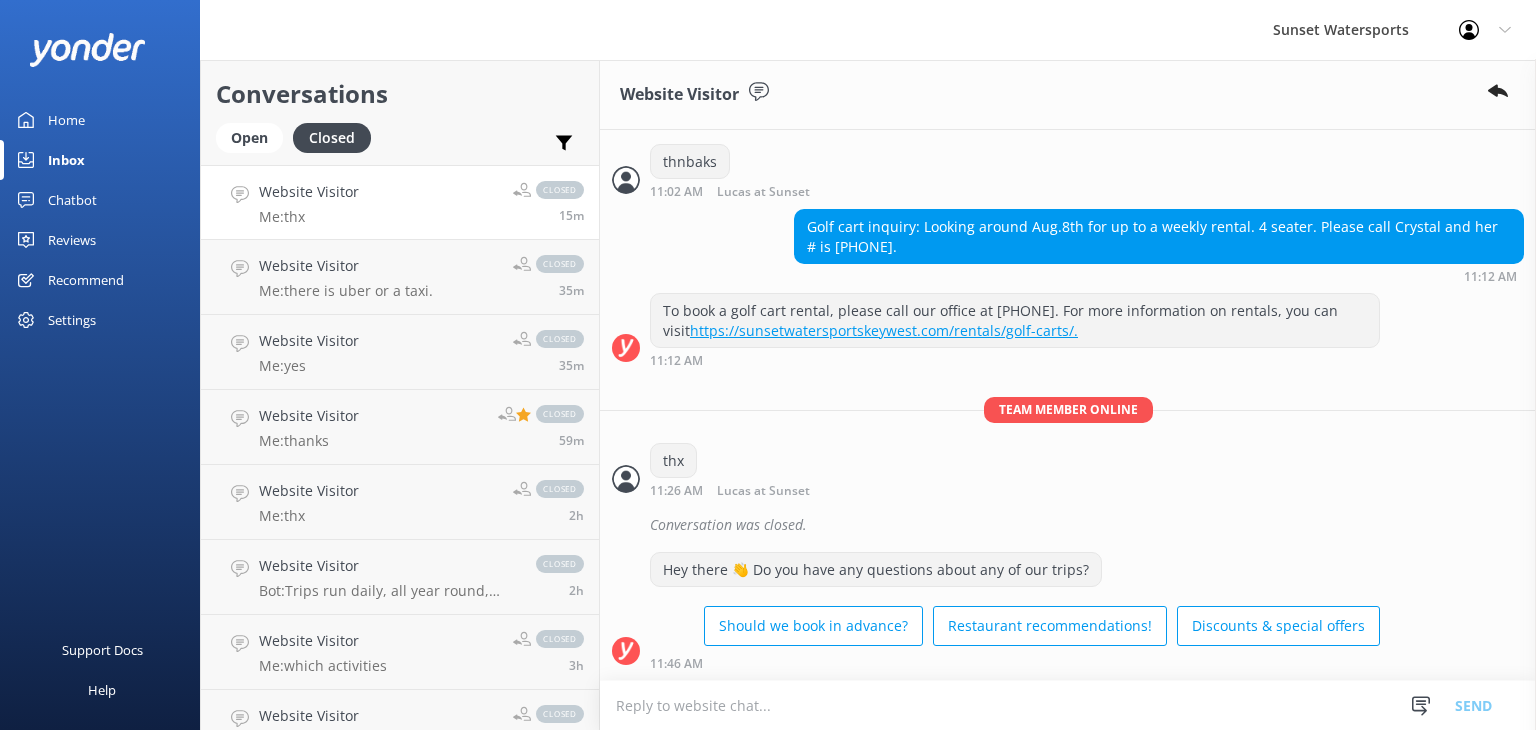 click on "Website Visitor Me:  thx closed 15m" at bounding box center (400, 202) 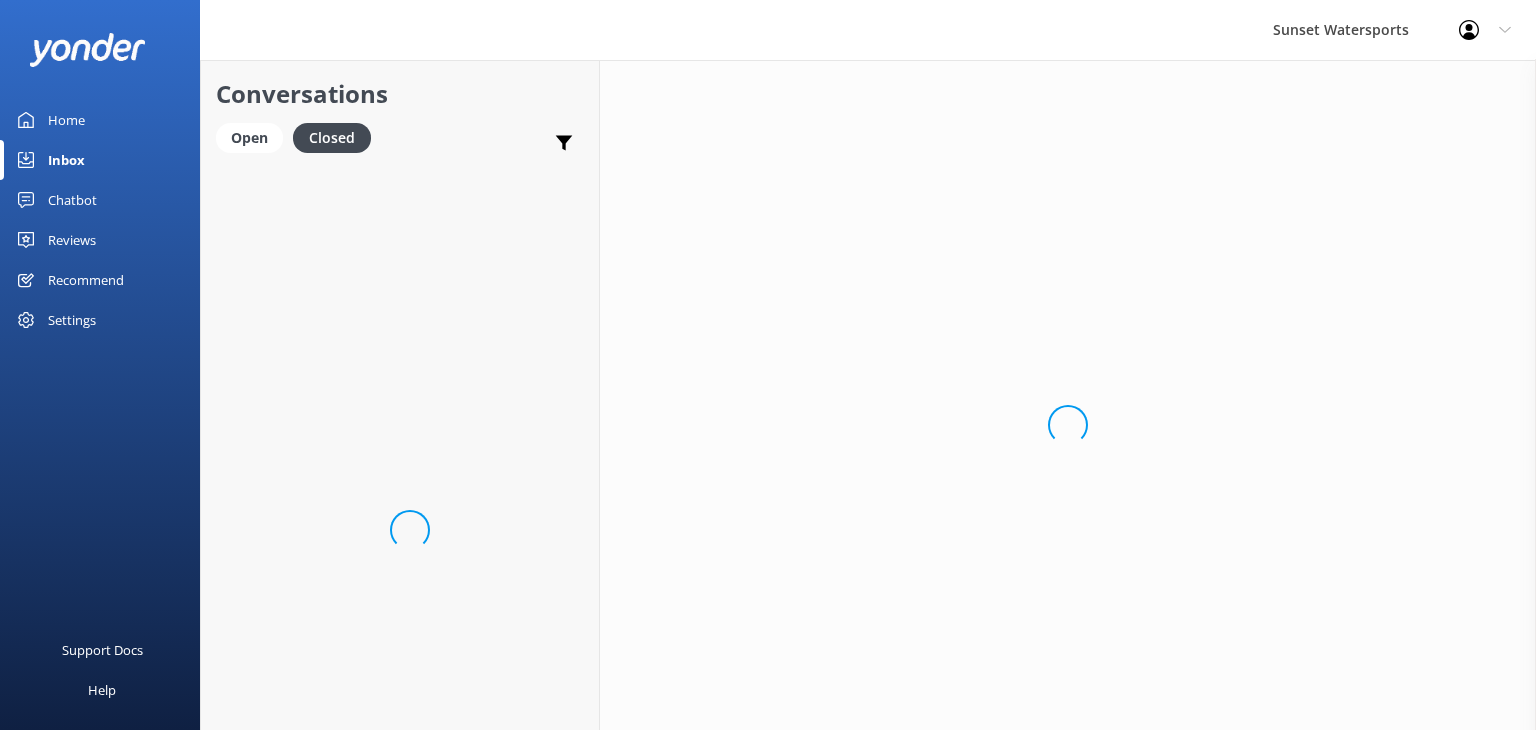 scroll, scrollTop: 0, scrollLeft: 0, axis: both 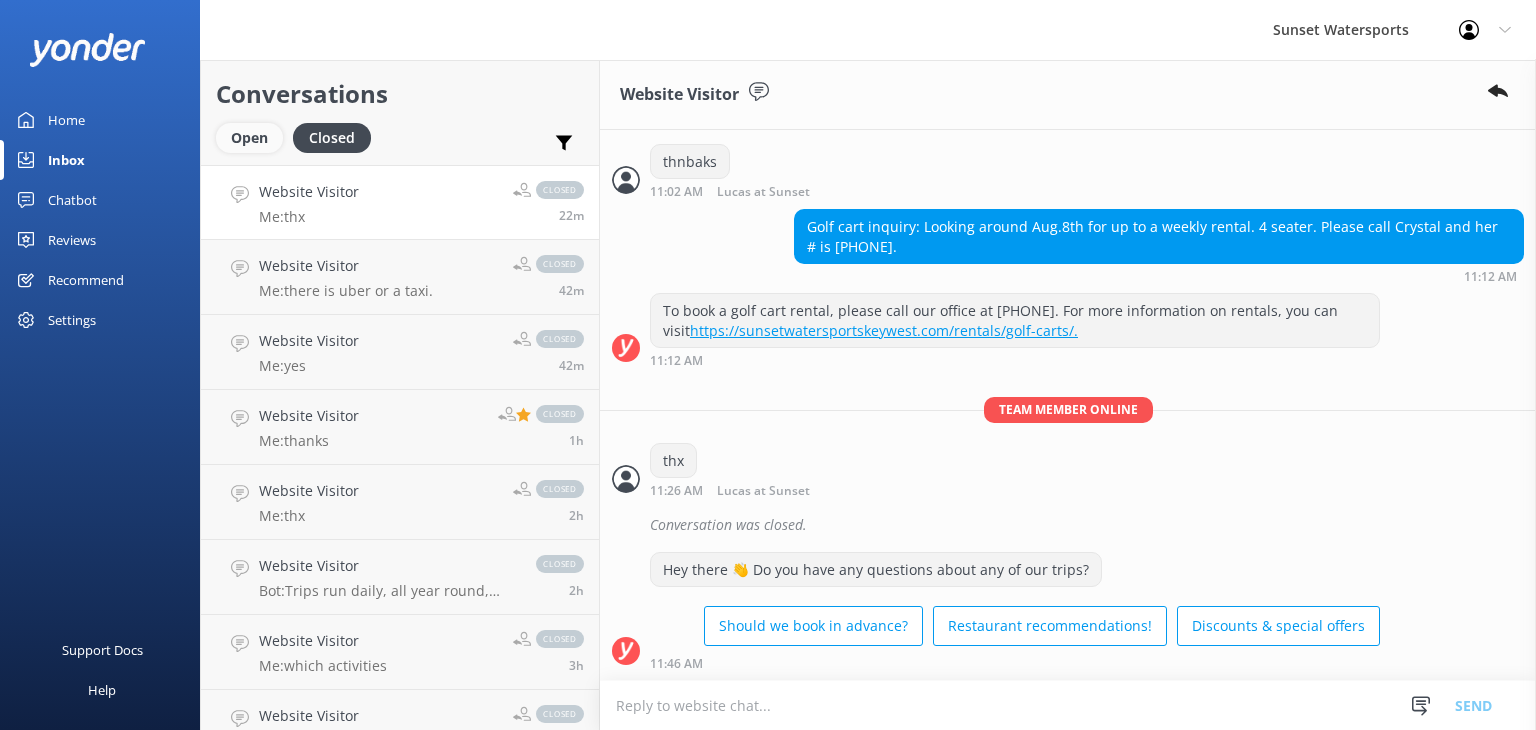 click on "Open" at bounding box center [249, 138] 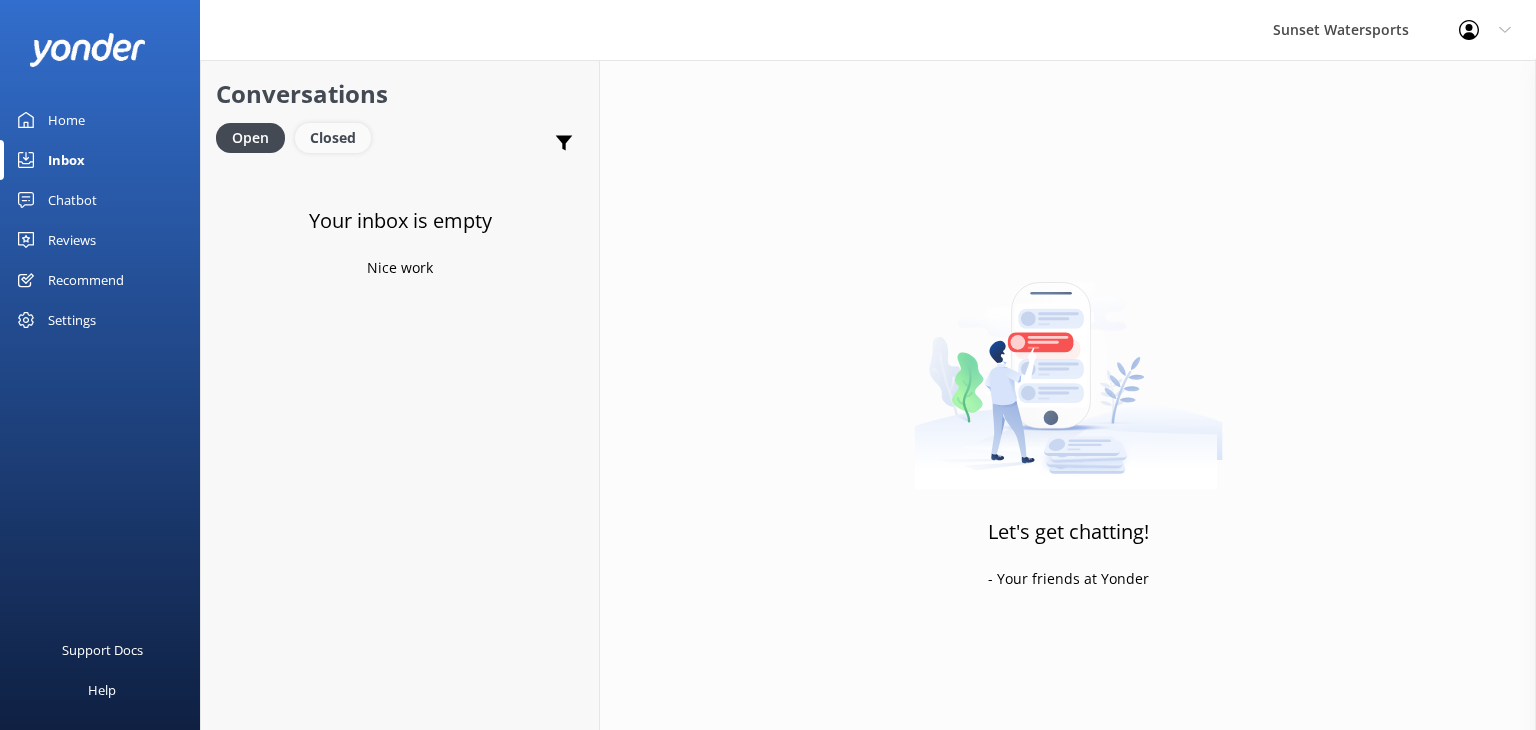 click on "Closed" at bounding box center (333, 138) 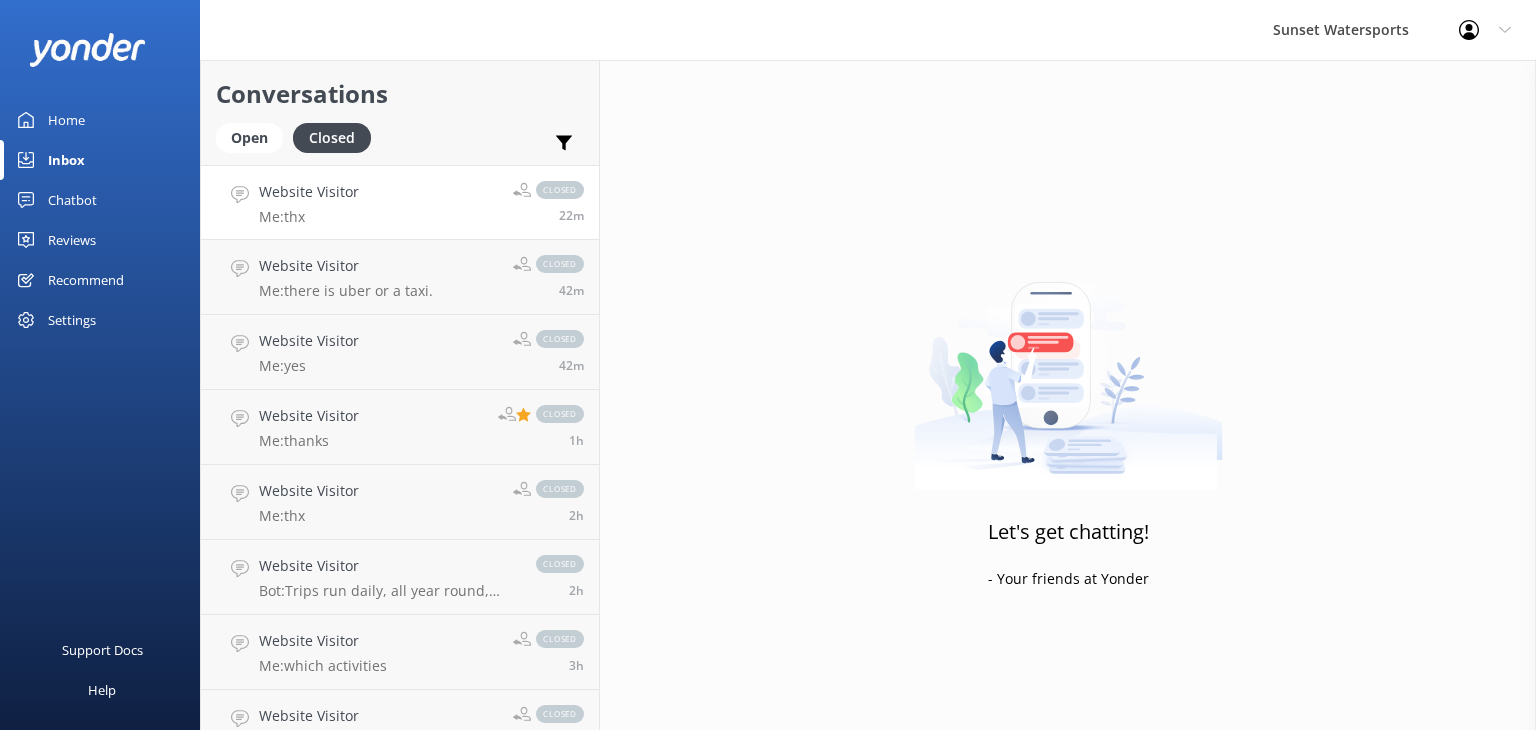 click on "Website Visitor Me:  thx closed 22m" at bounding box center (400, 202) 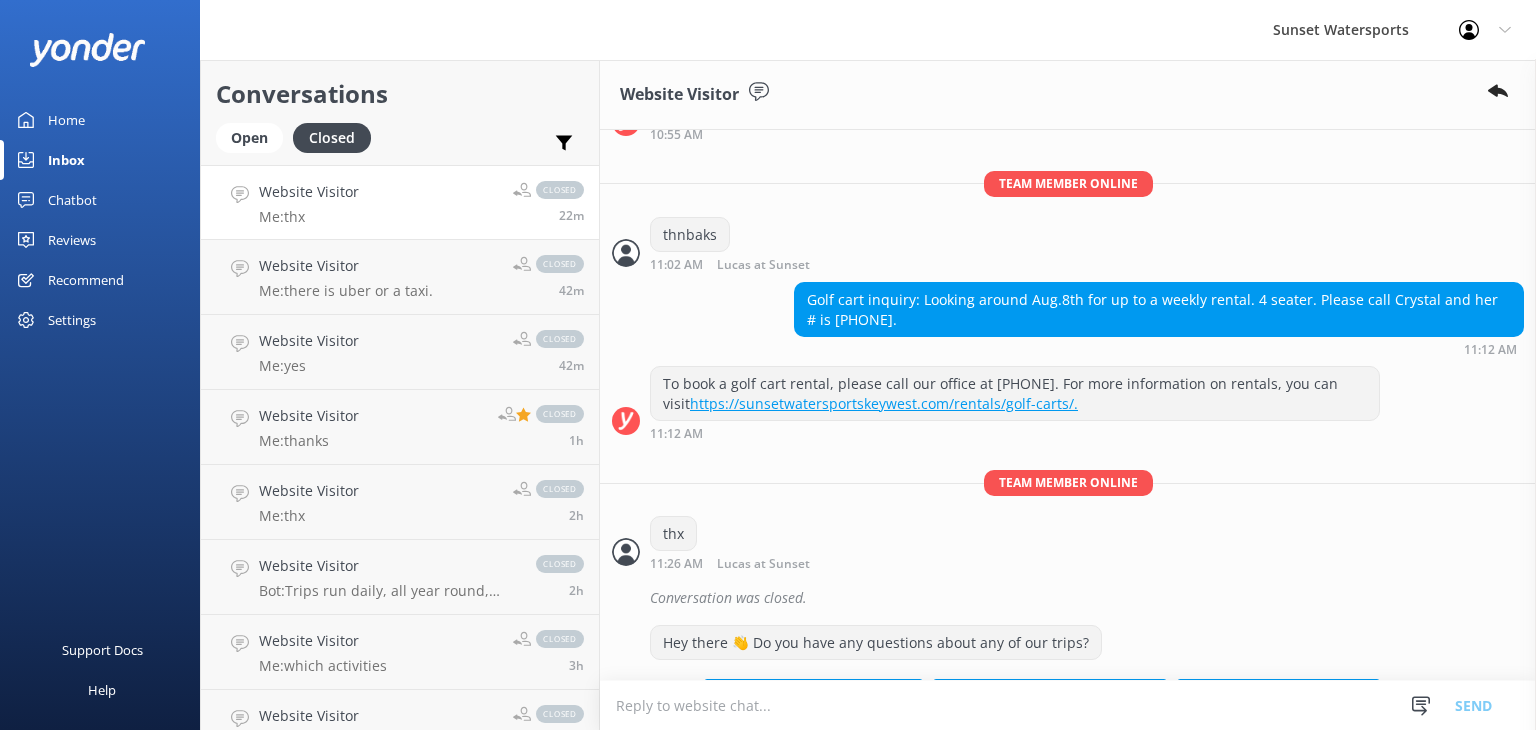 scroll, scrollTop: 396, scrollLeft: 0, axis: vertical 